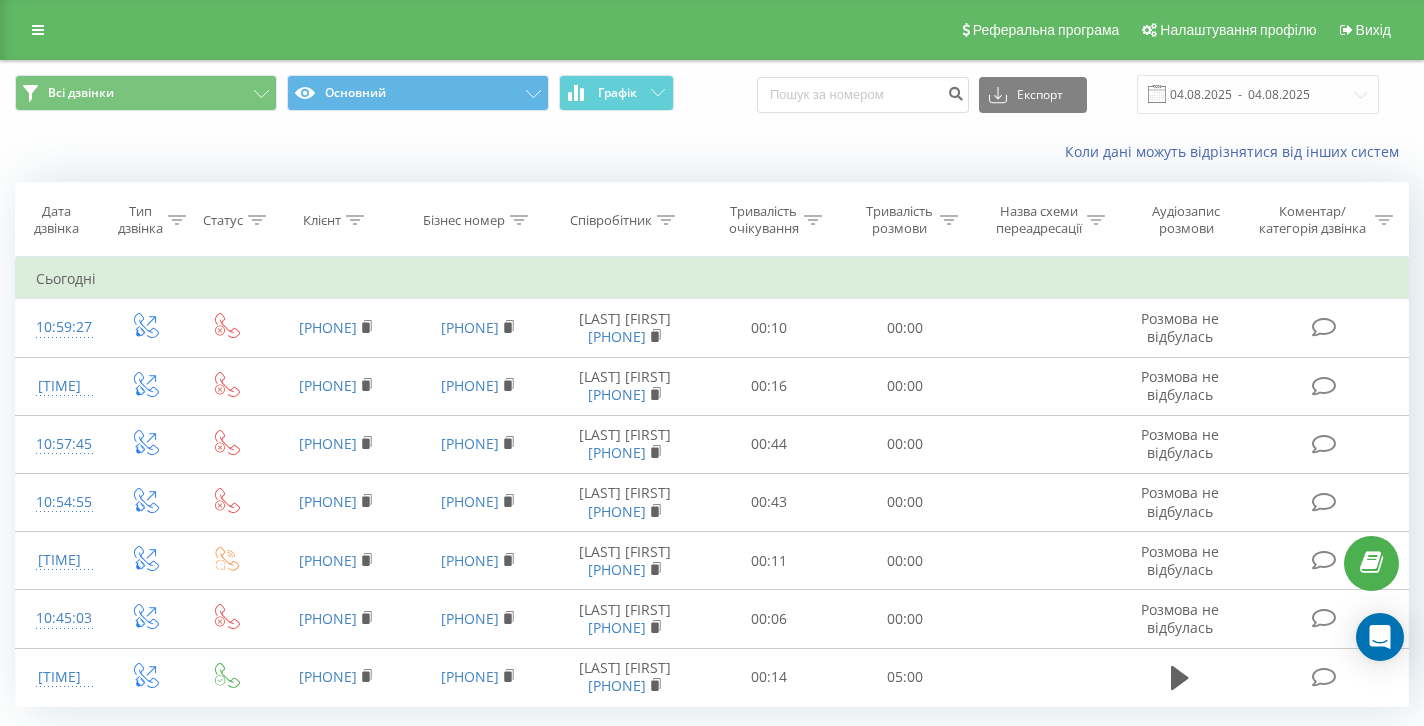 scroll, scrollTop: 40, scrollLeft: 0, axis: vertical 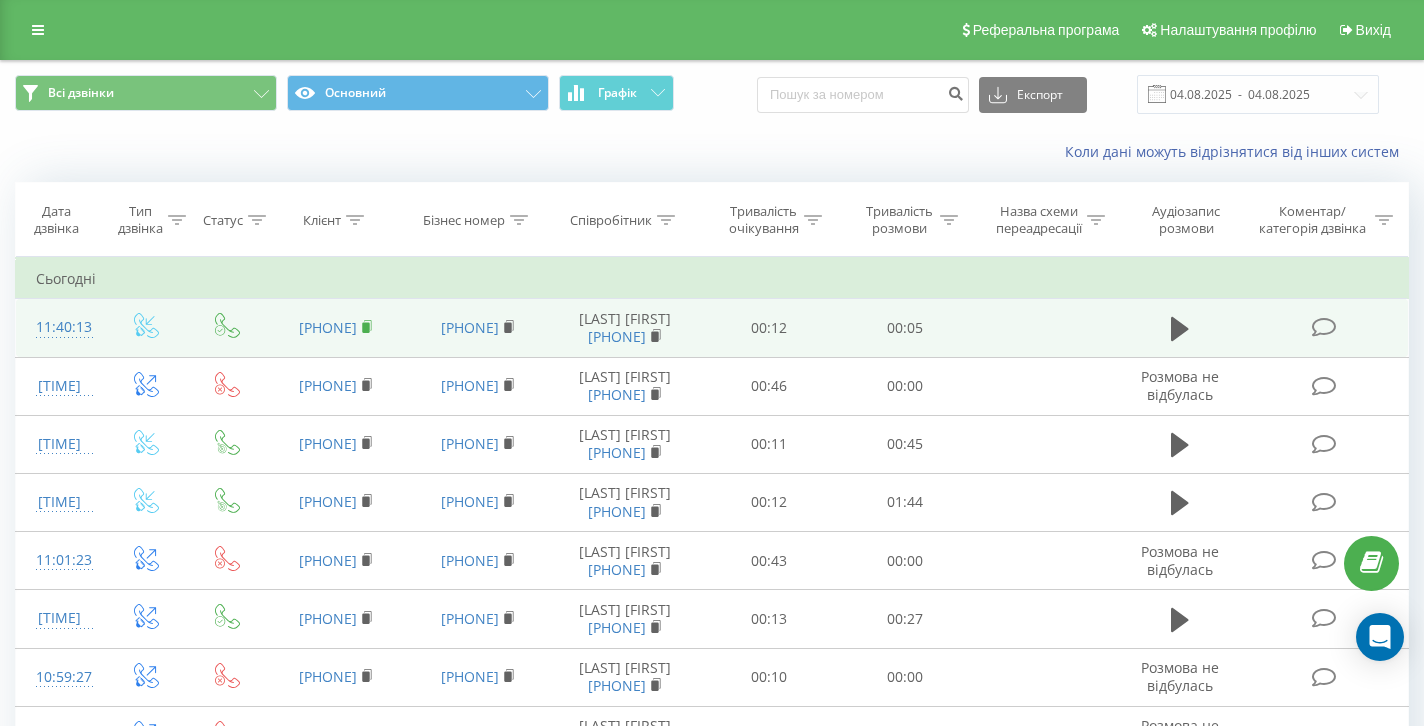 click 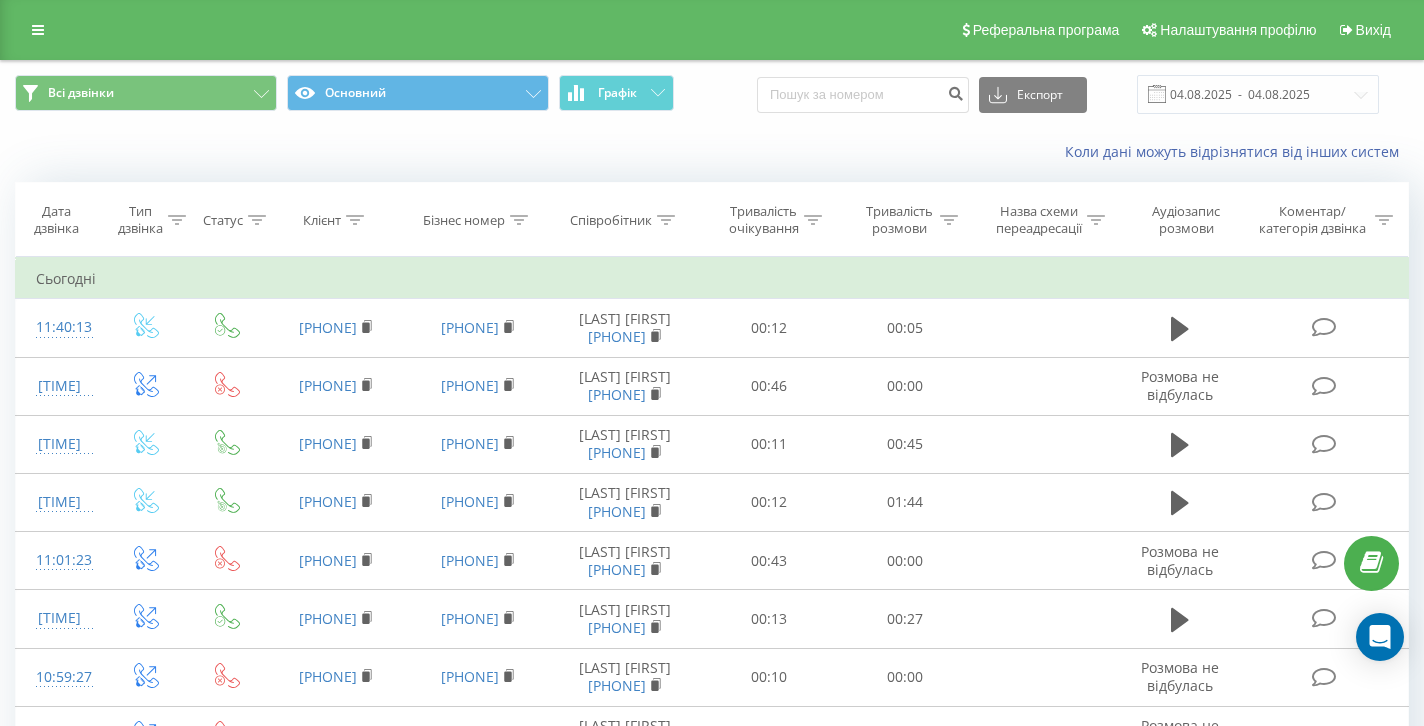 scroll, scrollTop: 0, scrollLeft: 0, axis: both 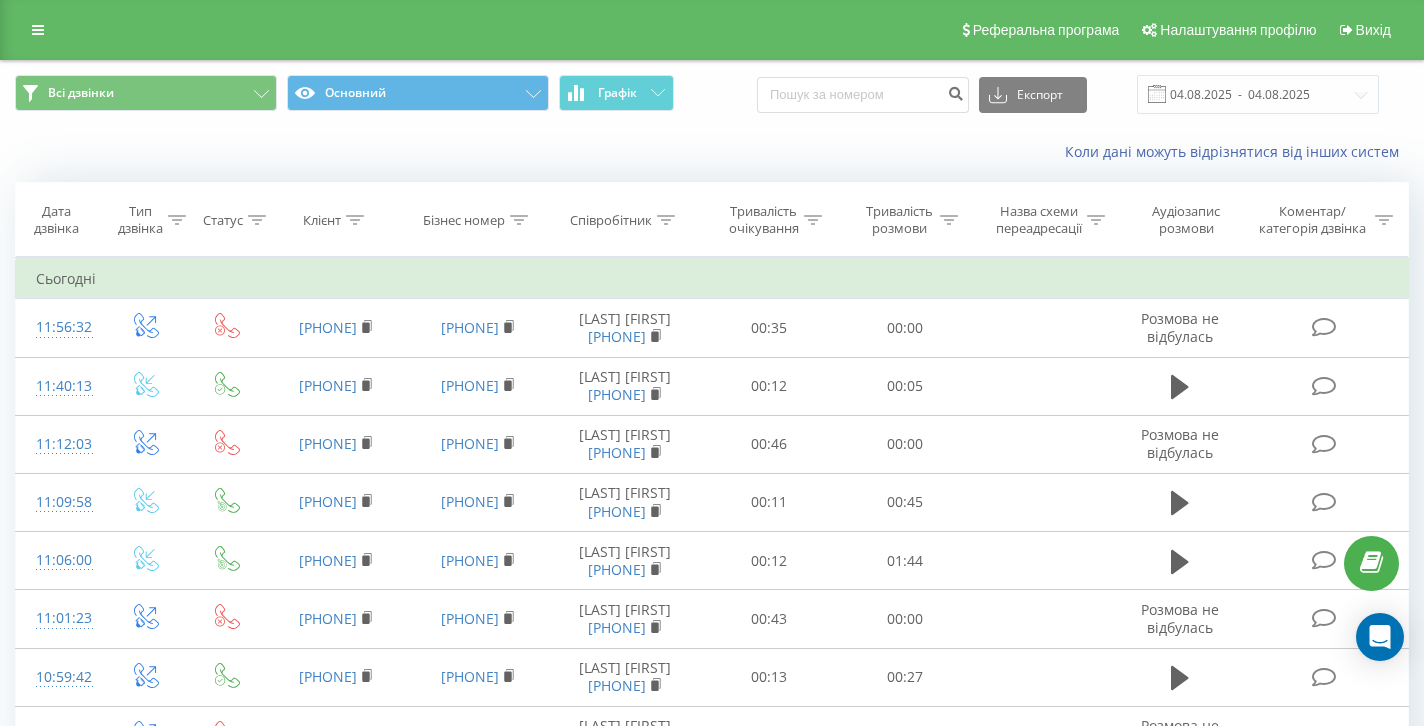 click on "Всі дзвінки Основний Графік Експорт .csv .xls .xlsx 04.08.2025  -  04.08.2025 Коли дані можуть відрізнятися вiд інших систем Дата дзвінка Тип дзвінка Статус Клієнт Бізнес номер Співробітник Тривалість очікування Тривалість розмови Назва схеми переадресації Аудіозапис розмови Коментар/категорія дзвінка Фільтрувати за умовою Дорівнює Введіть значення Скасувати OK Фільтрувати за умовою Дорівнює Введіть значення Скасувати OK Фільтрувати за умовою Містить Скасувати OK Фільтрувати за умовою Містить Скасувати OK Фільтрувати за умовою Містить Скасувати OK Дорівнює Скасувати" at bounding box center [712, 624] 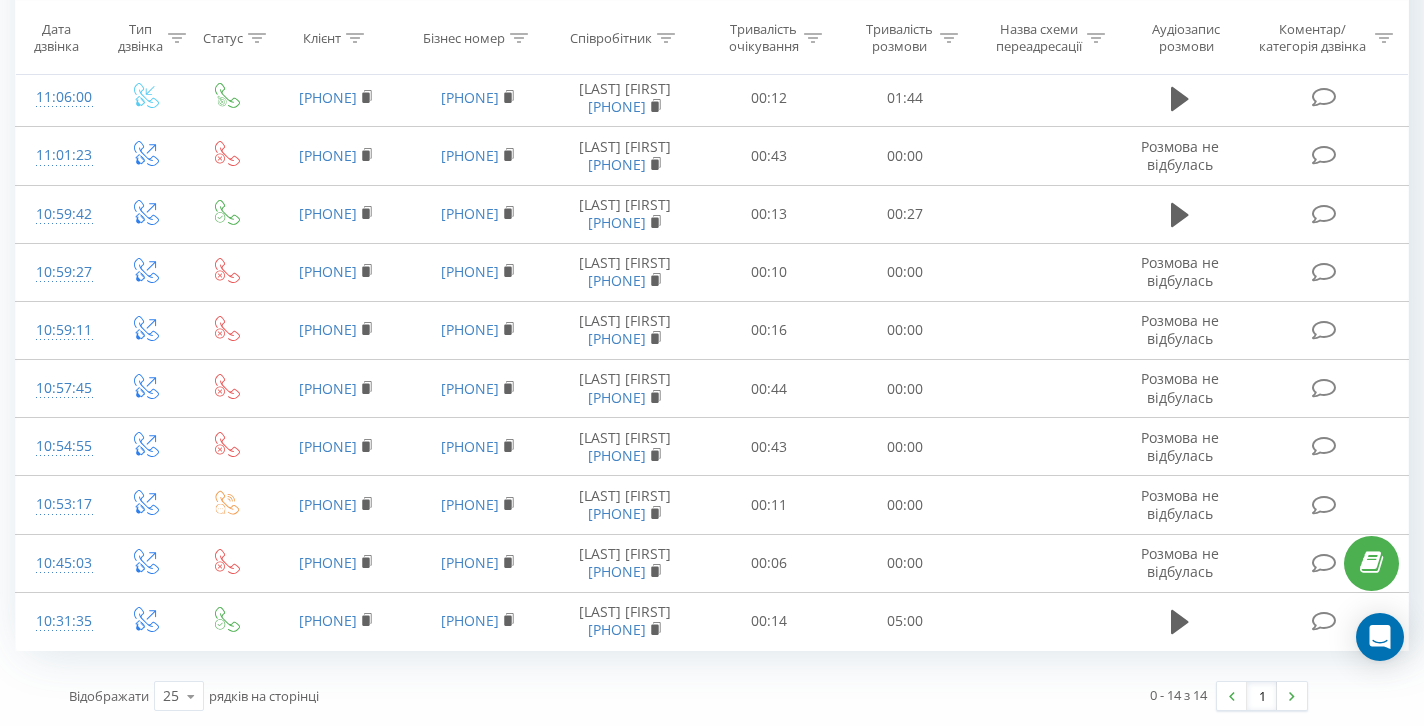 scroll, scrollTop: 0, scrollLeft: 0, axis: both 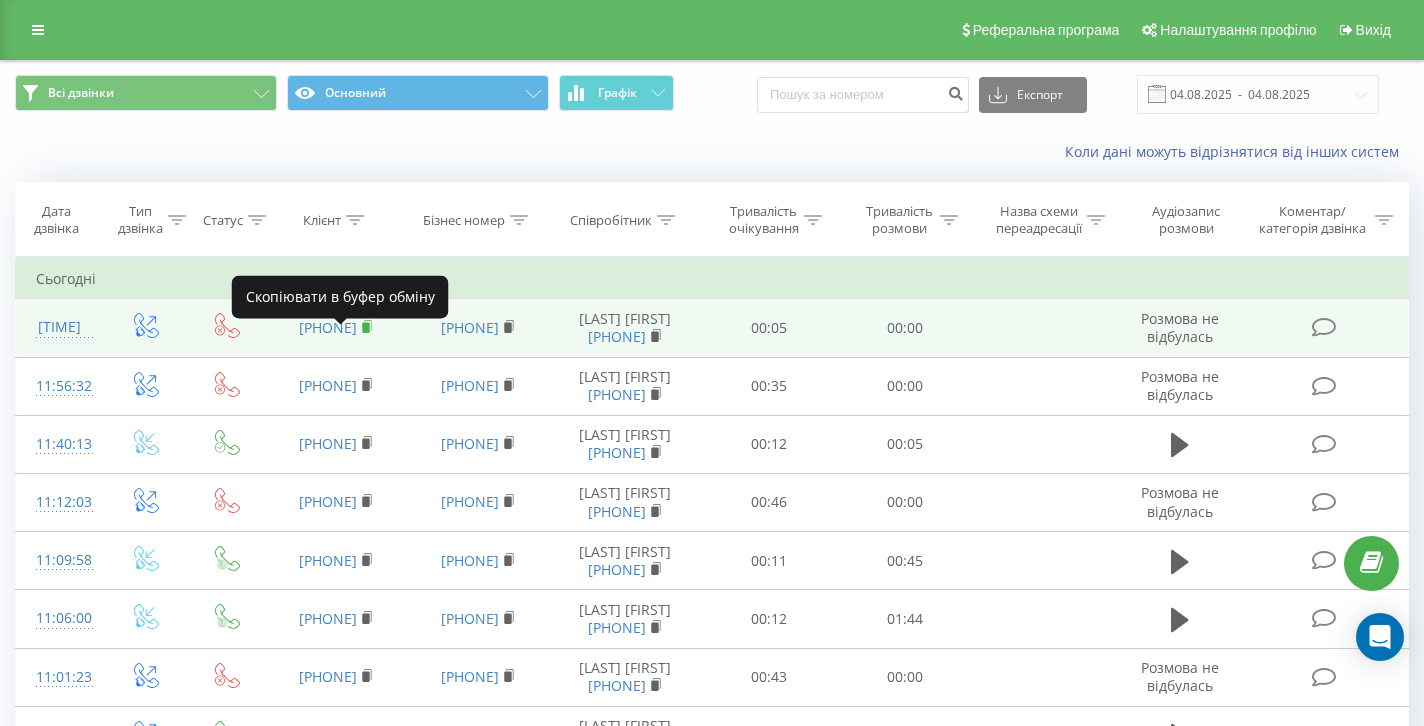 click 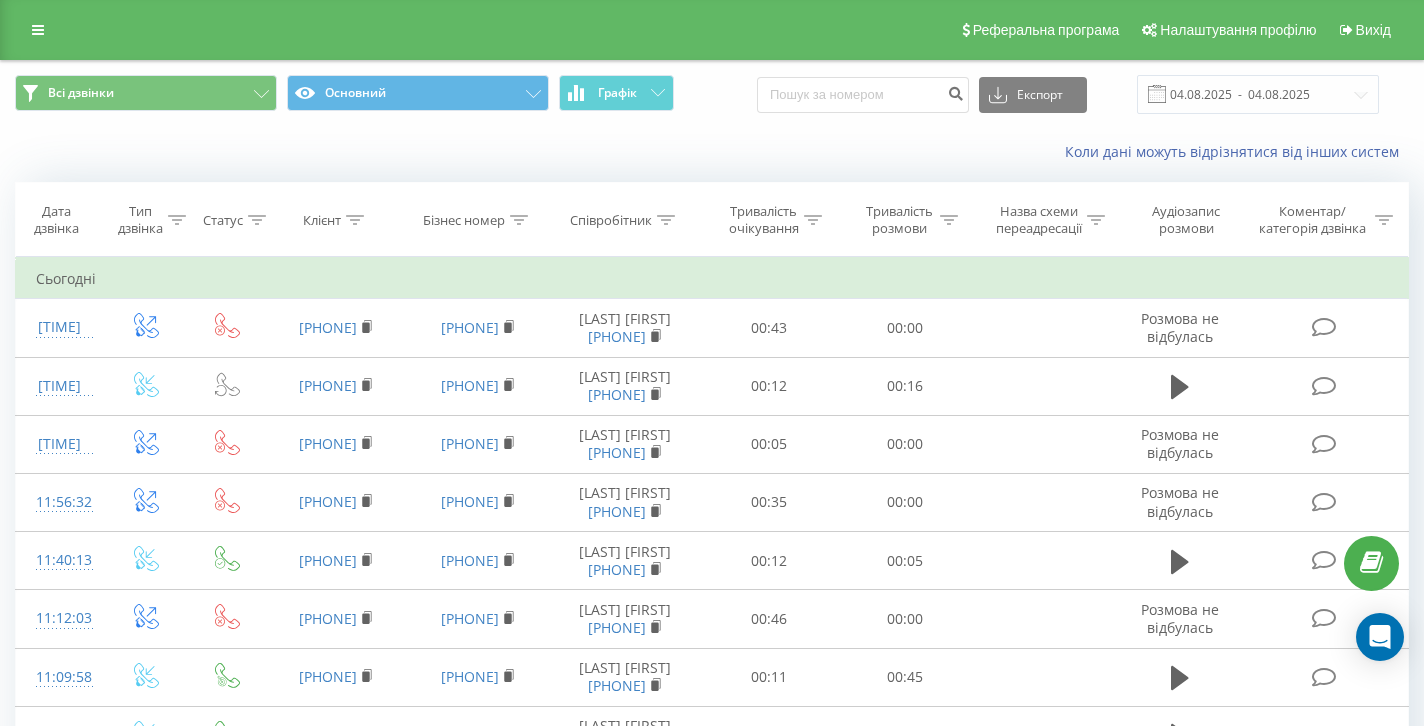 scroll, scrollTop: 0, scrollLeft: 0, axis: both 